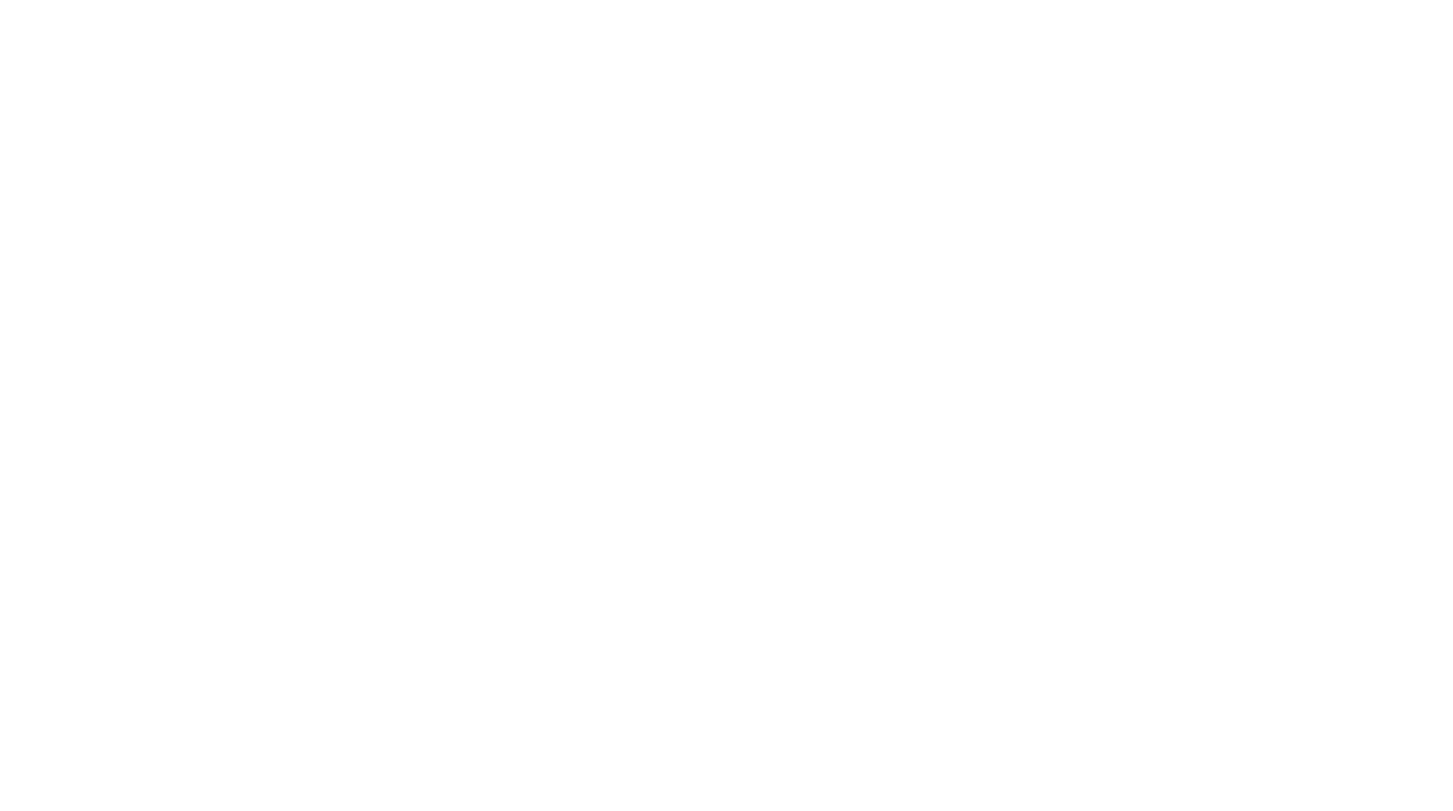 scroll, scrollTop: 0, scrollLeft: 0, axis: both 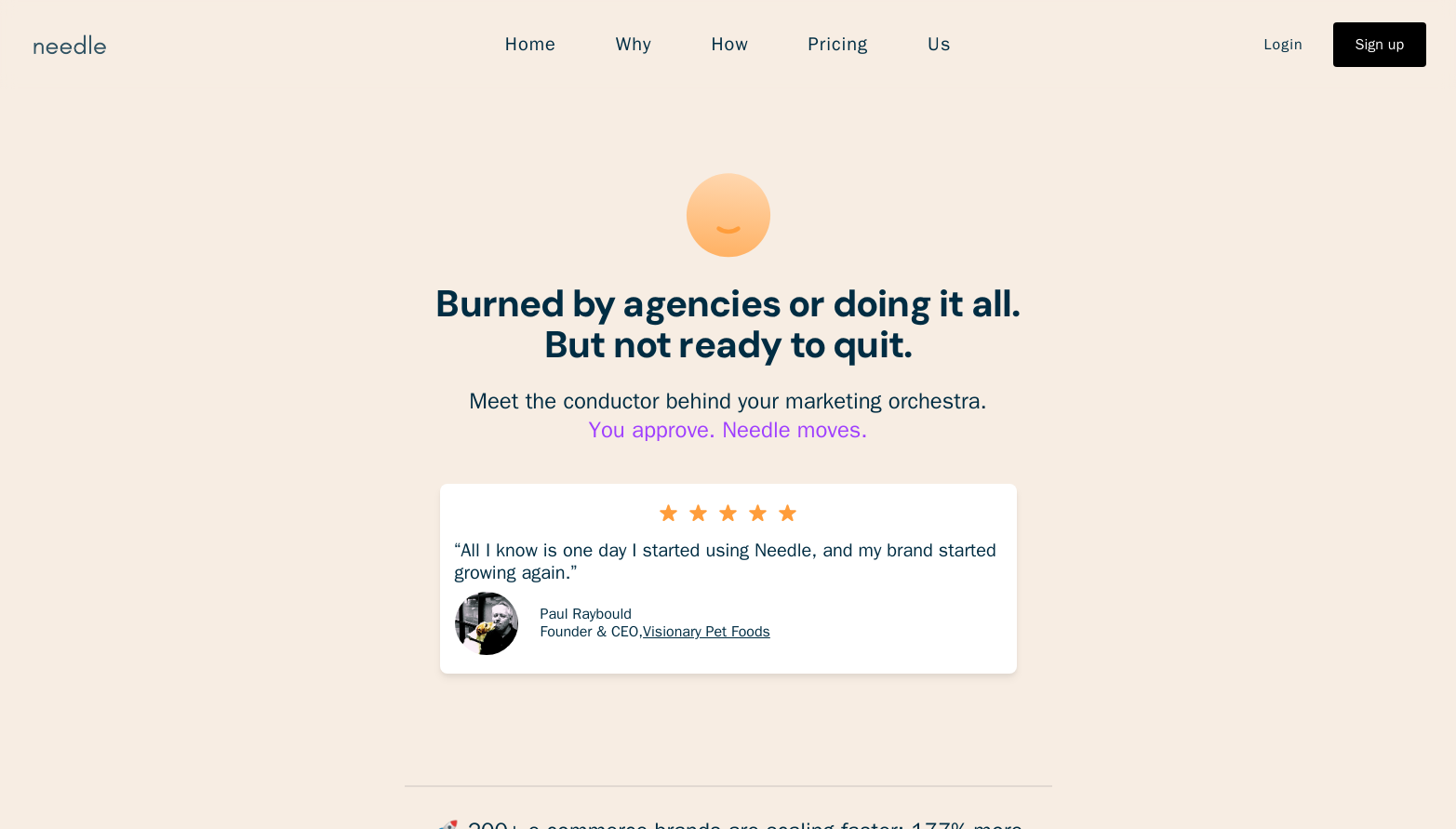click at bounding box center [70, 45] 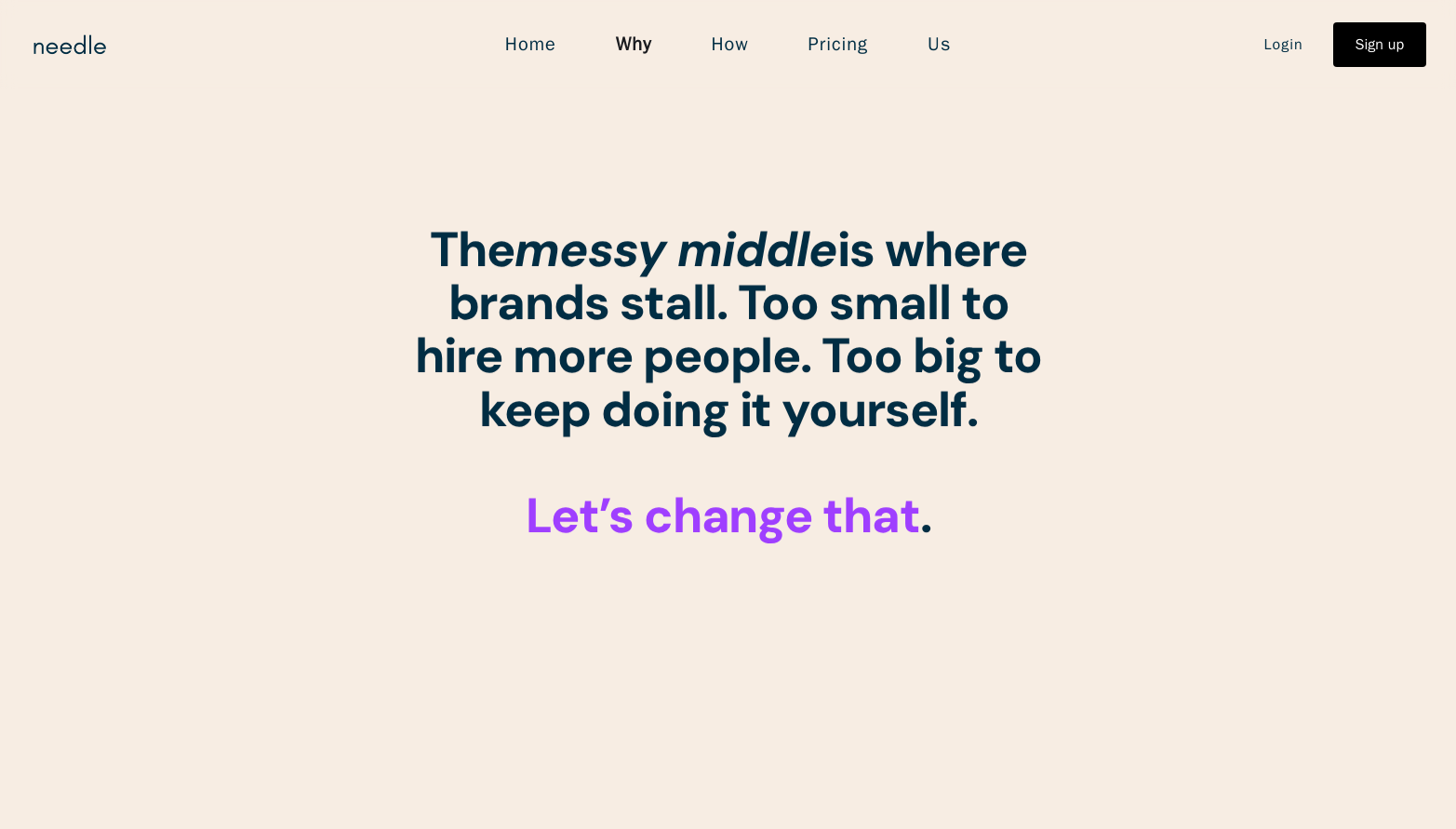 scroll, scrollTop: 0, scrollLeft: 0, axis: both 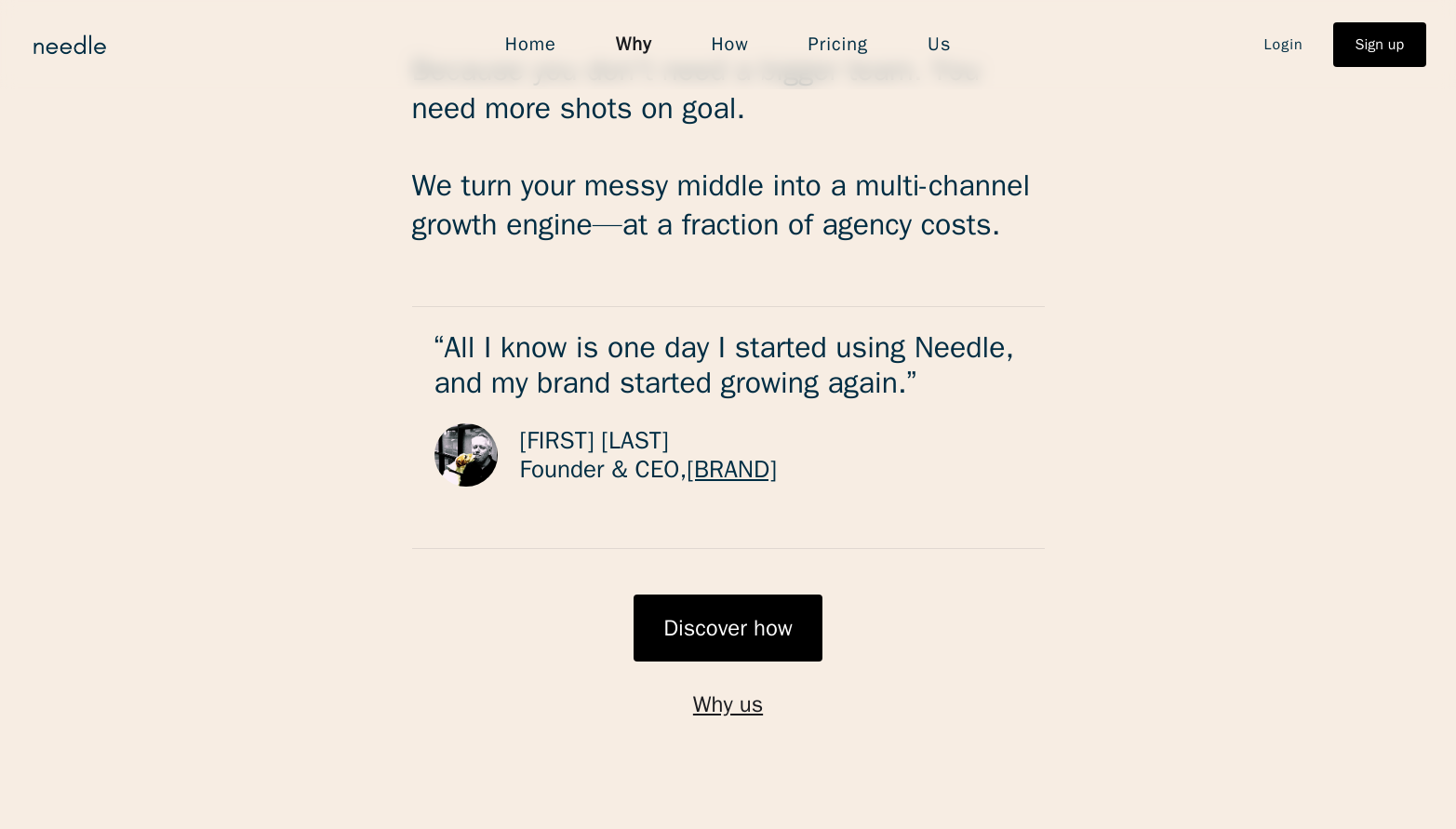 click on "How" at bounding box center (729, 45) 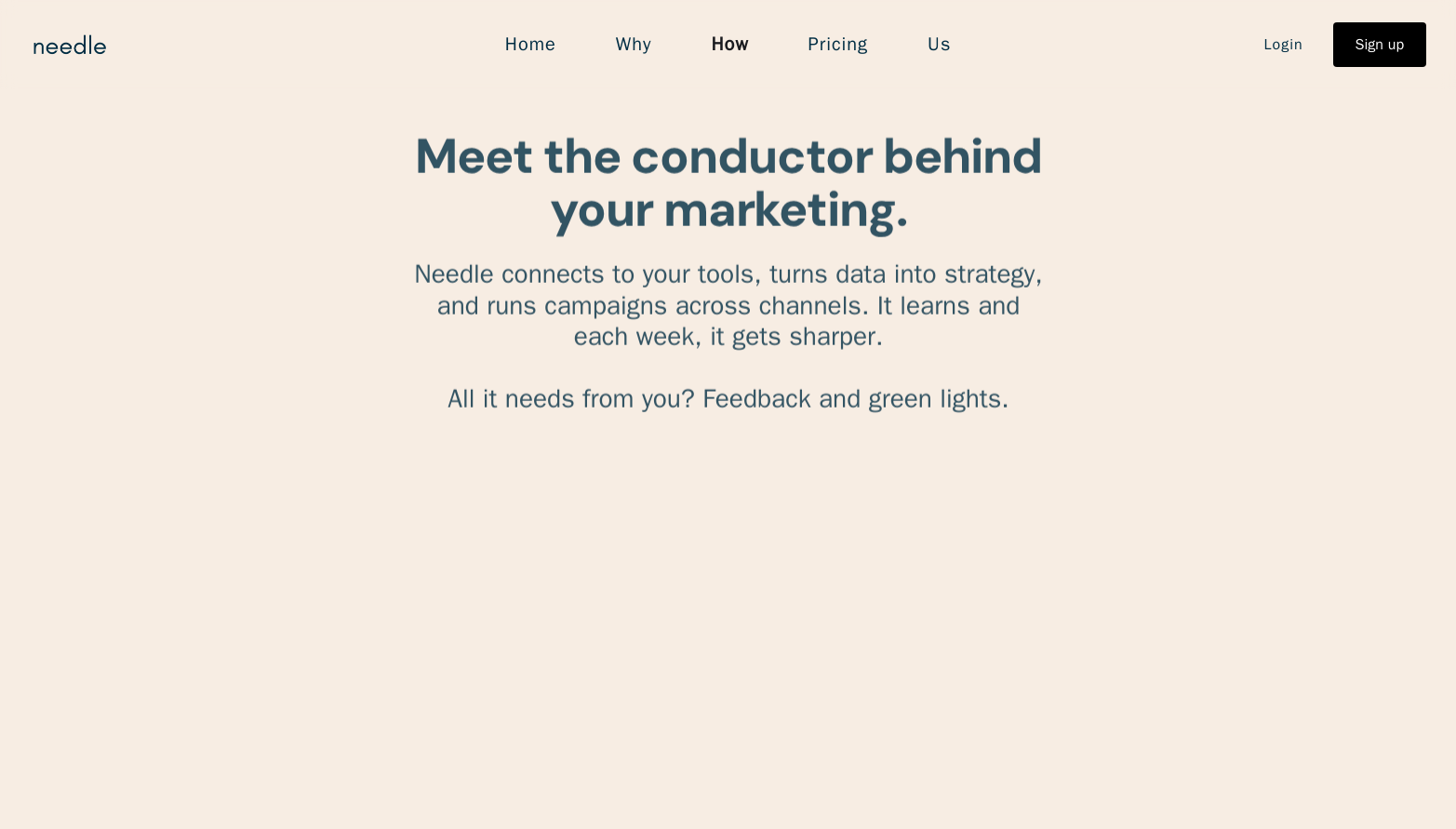 scroll, scrollTop: 0, scrollLeft: 0, axis: both 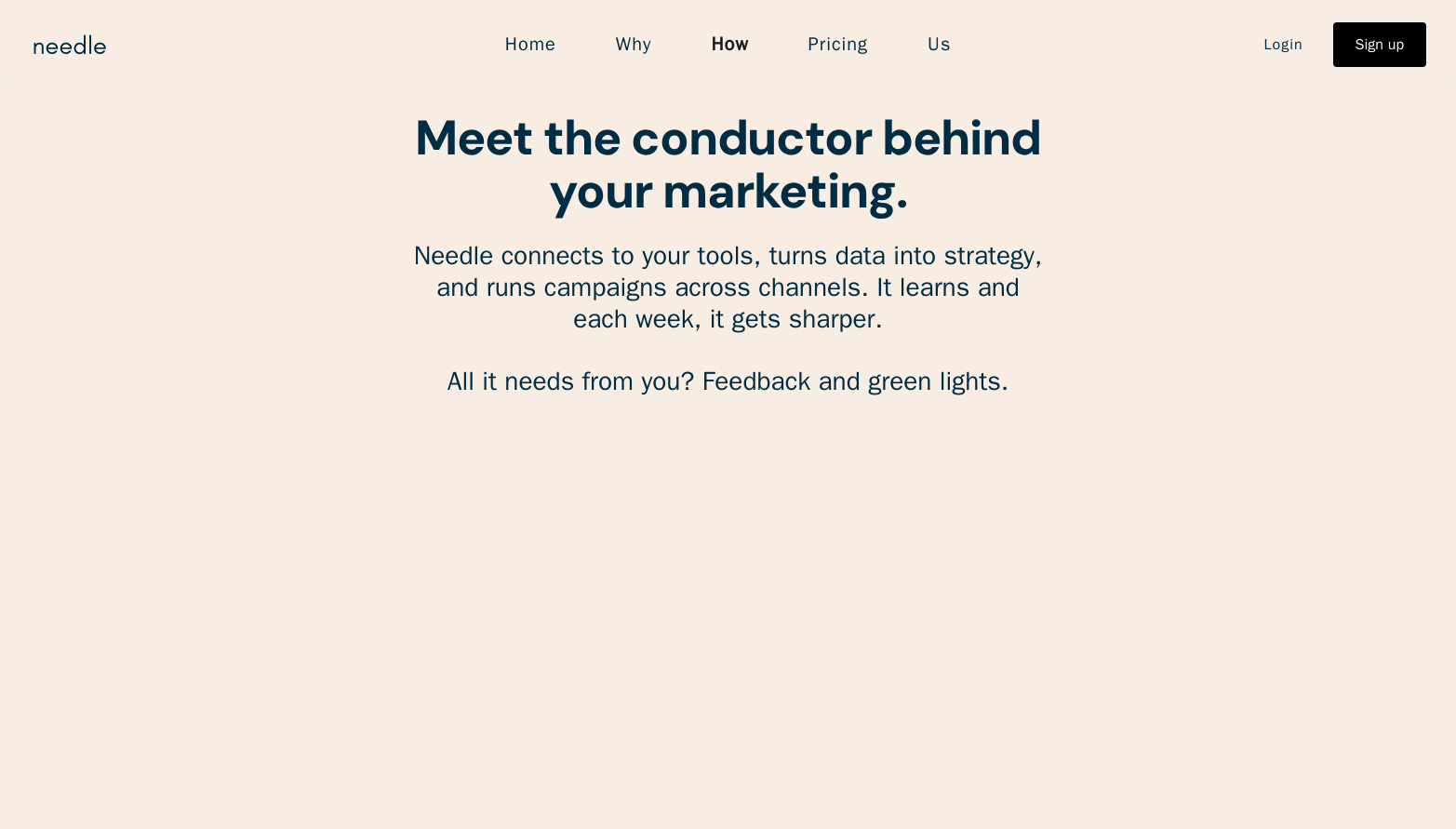 click on "Pricing" at bounding box center (838, 45) 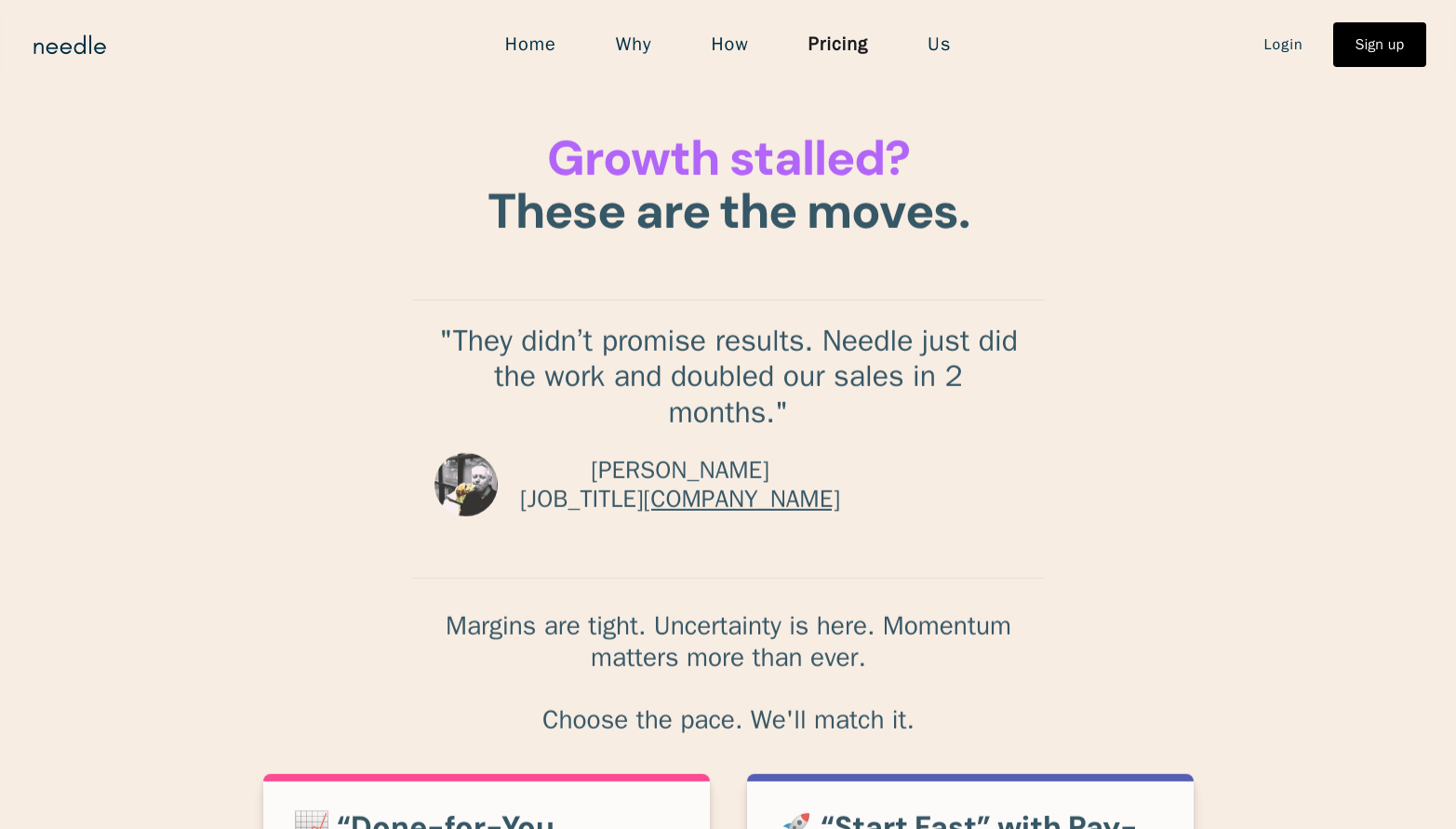 scroll, scrollTop: 0, scrollLeft: 0, axis: both 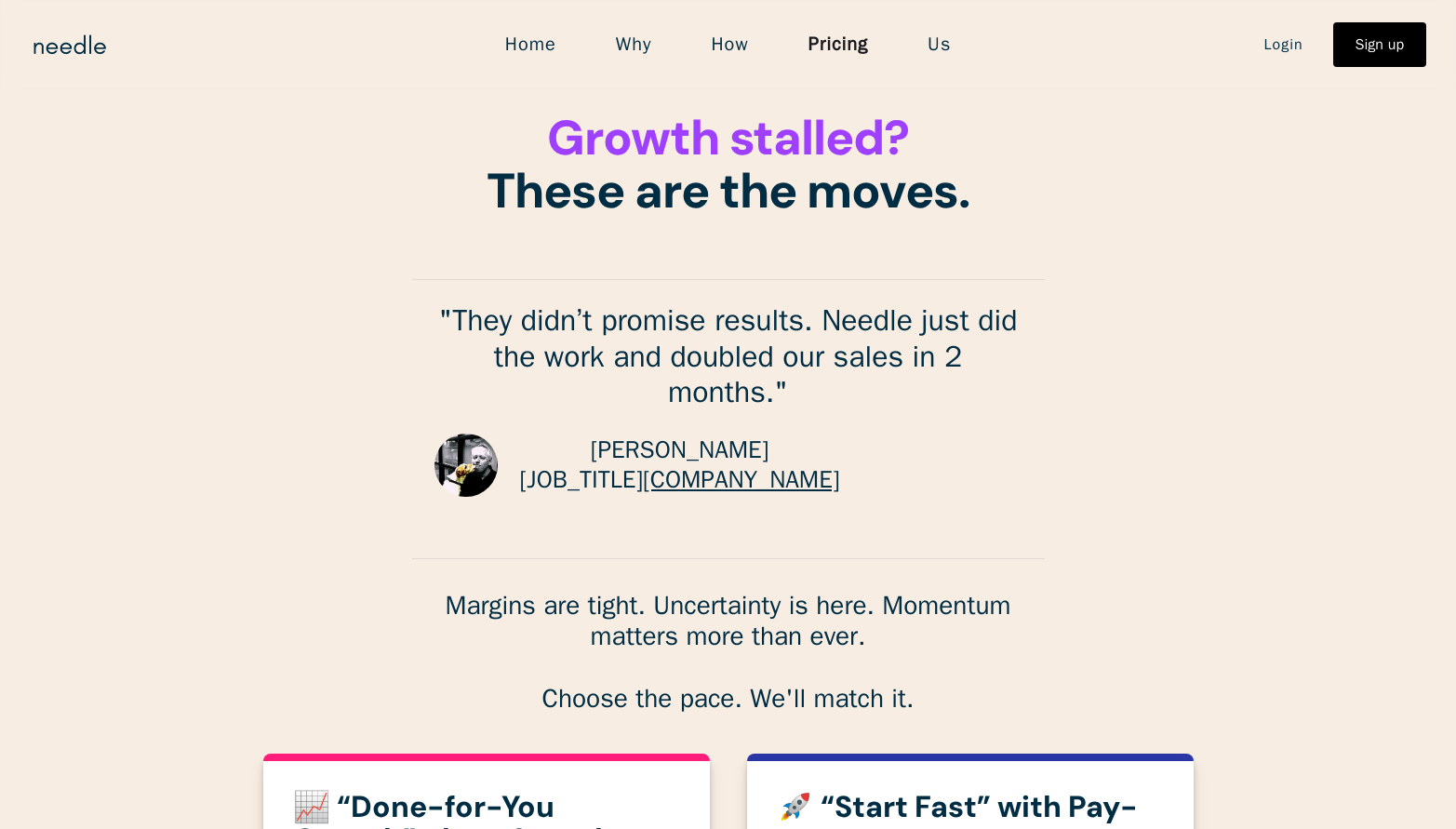 click on "Us" at bounding box center (939, 45) 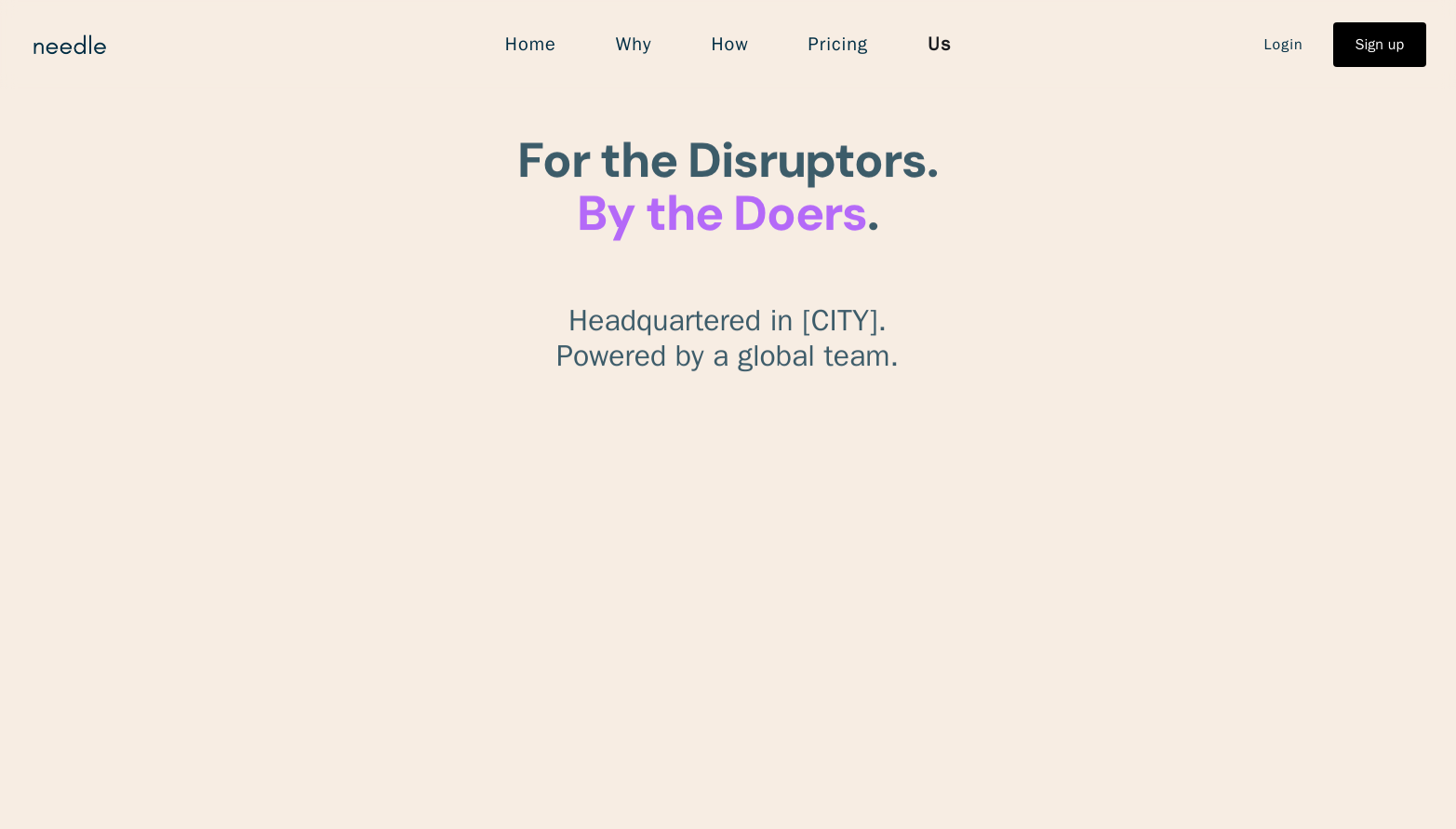 scroll, scrollTop: 0, scrollLeft: 0, axis: both 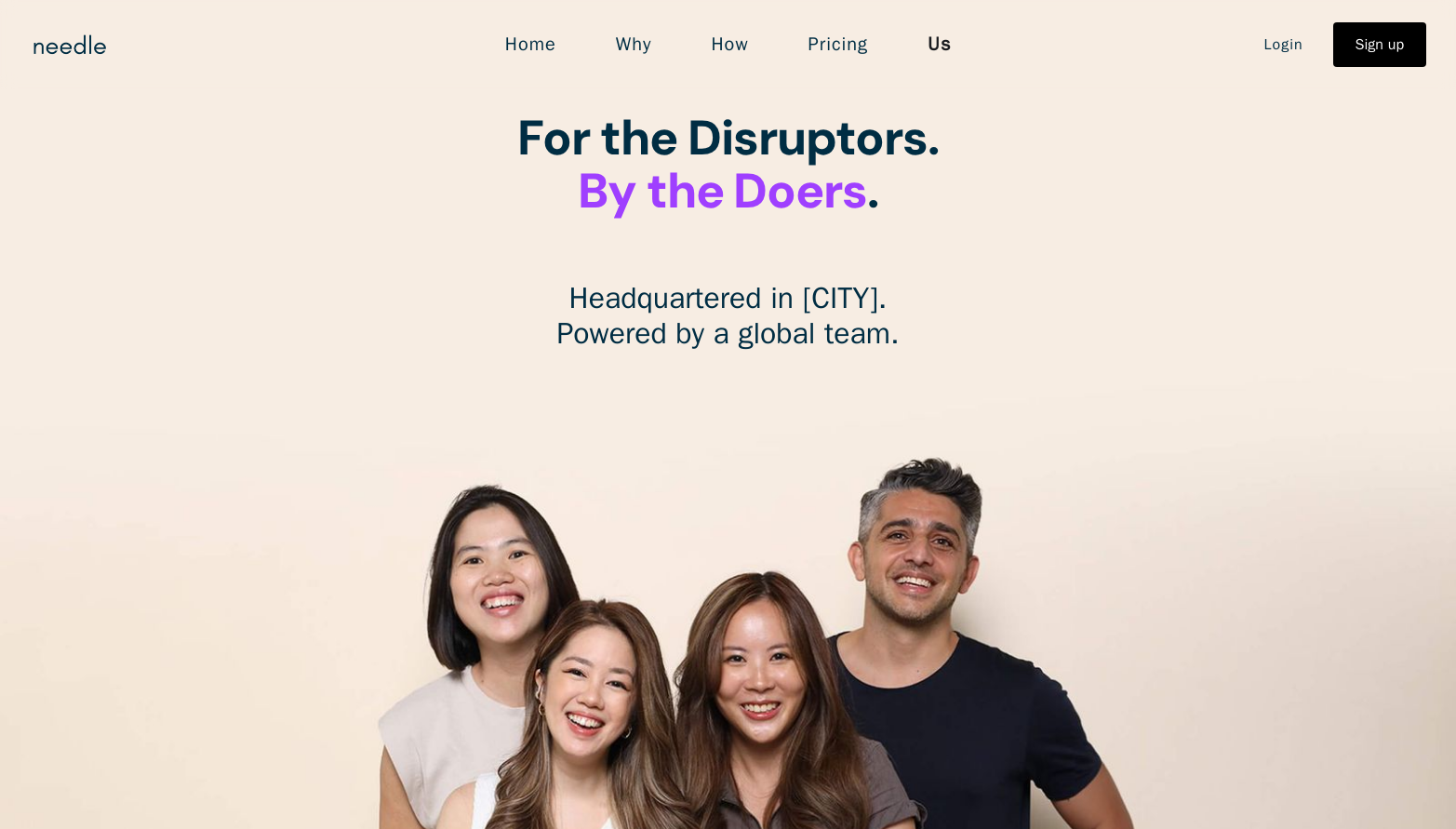click on "Home" at bounding box center [530, 45] 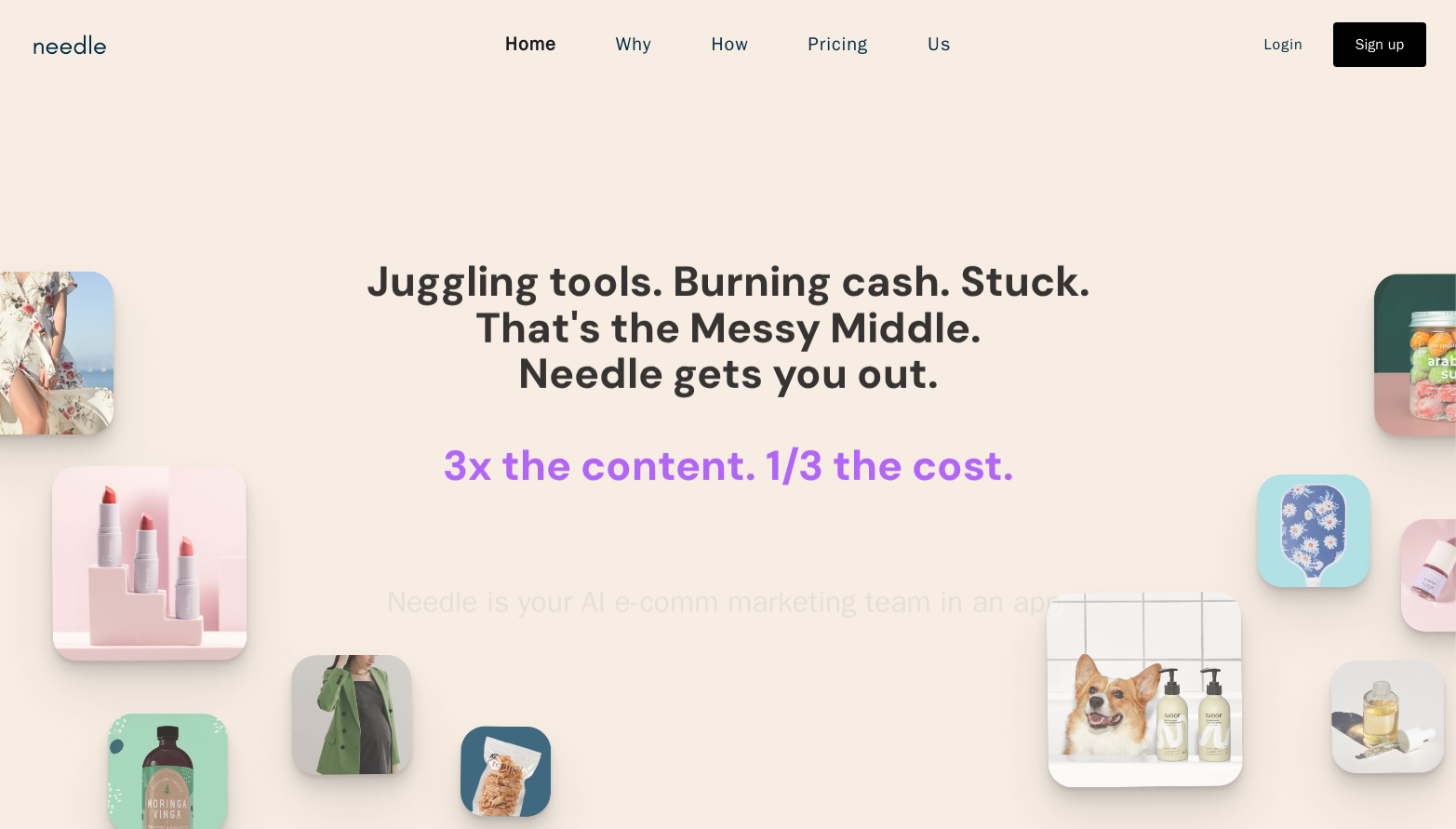 scroll, scrollTop: 0, scrollLeft: 0, axis: both 